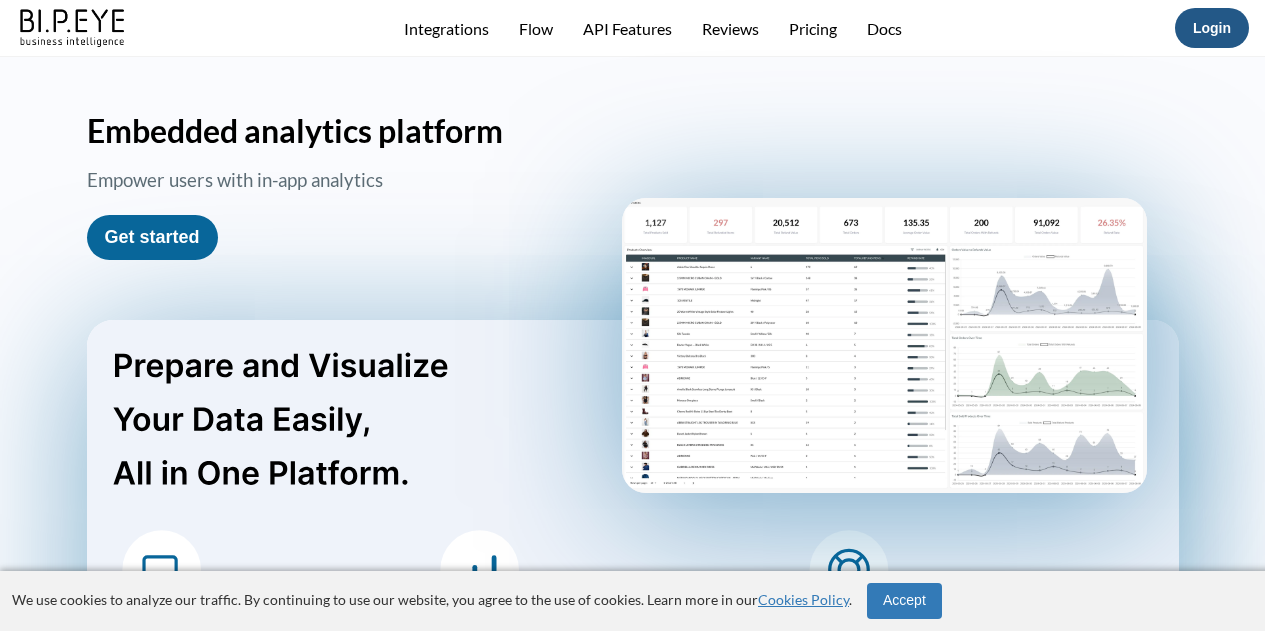 scroll, scrollTop: 0, scrollLeft: 0, axis: both 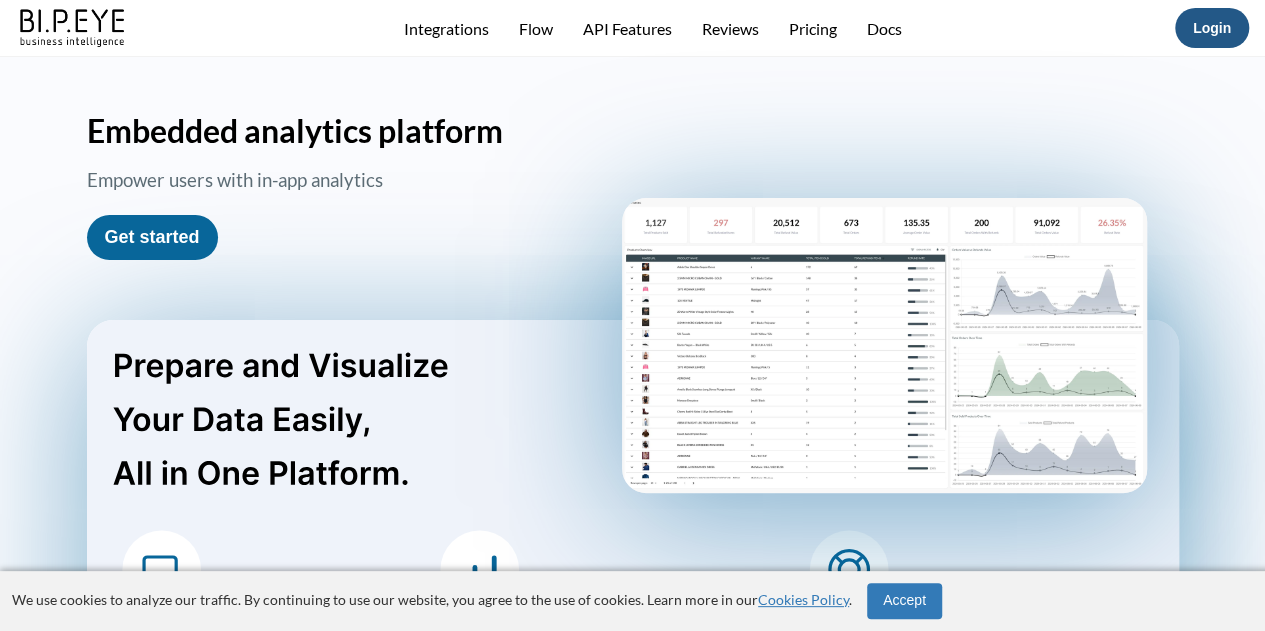 click on "Login" at bounding box center (1212, 28) 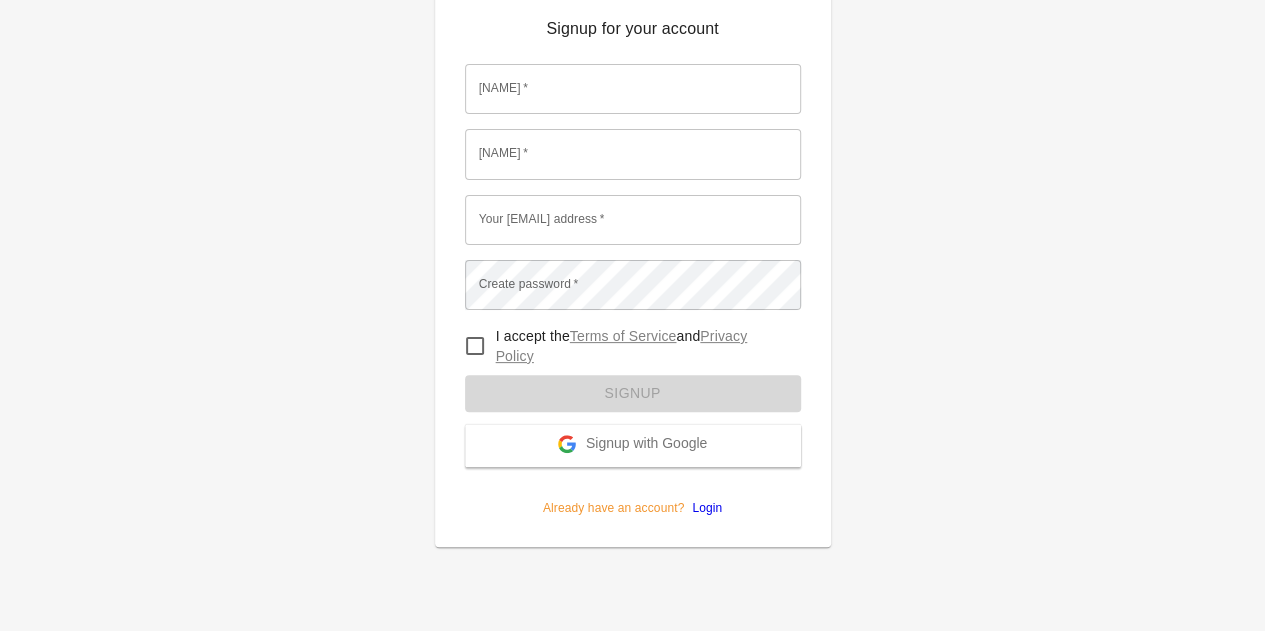 scroll, scrollTop: 118, scrollLeft: 0, axis: vertical 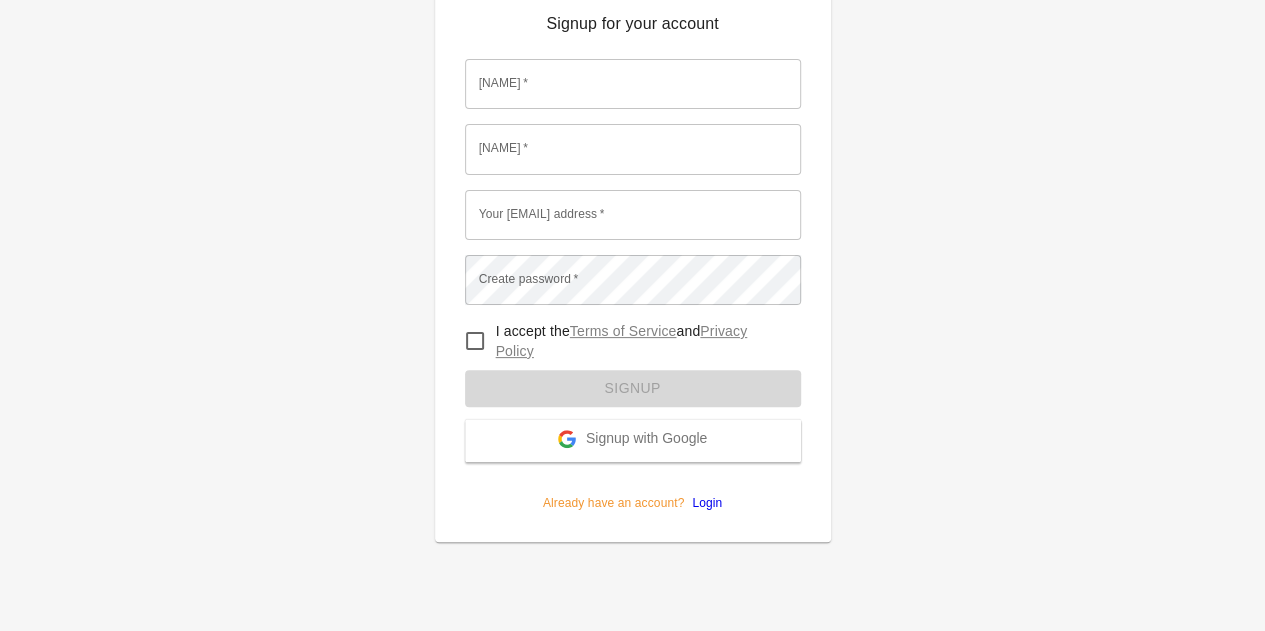 click on "Login" at bounding box center (703, 503) 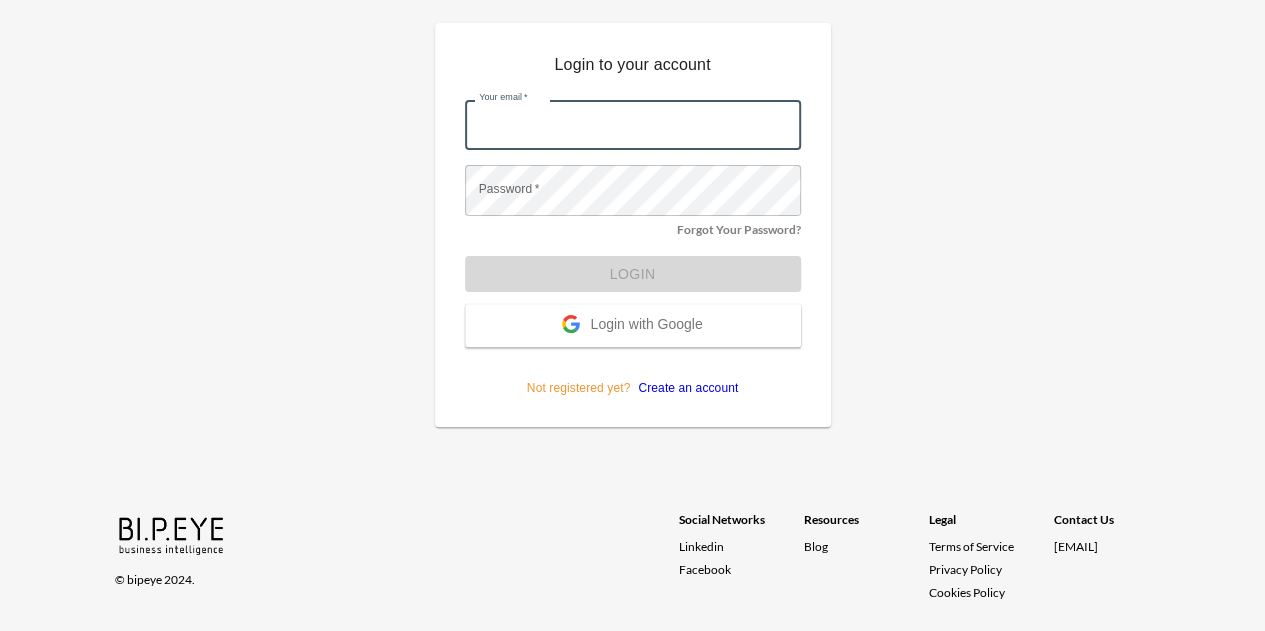 click on "Your email   *" at bounding box center [633, 125] 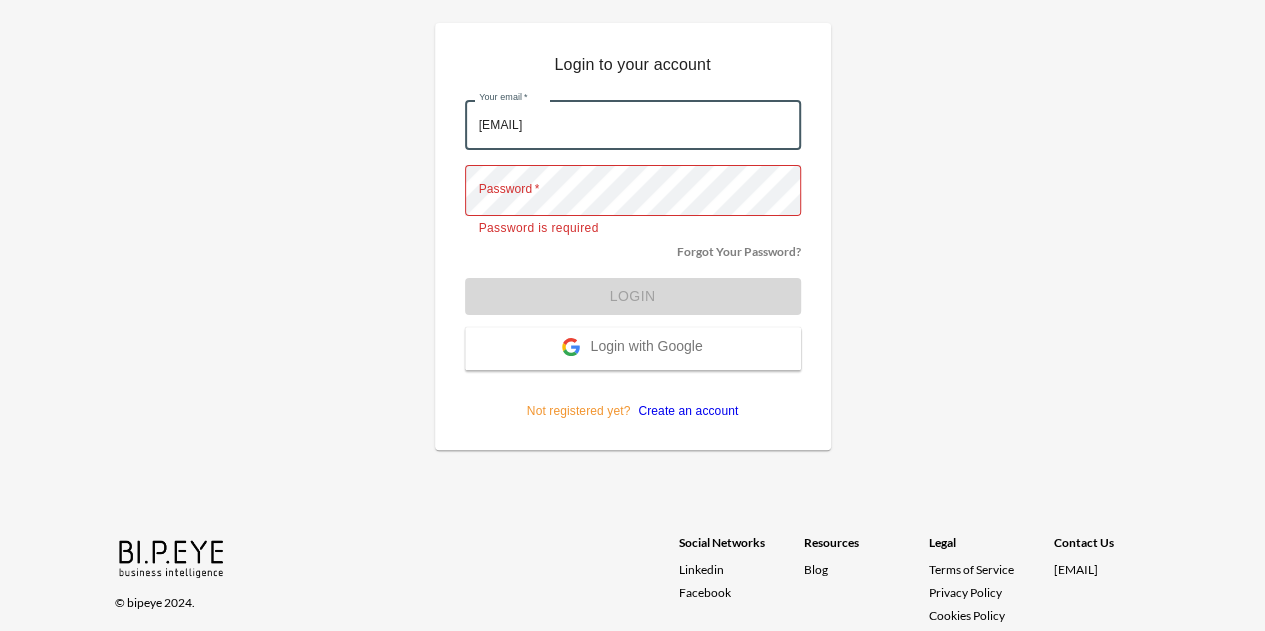 type on "ariels@ibi.co.il" 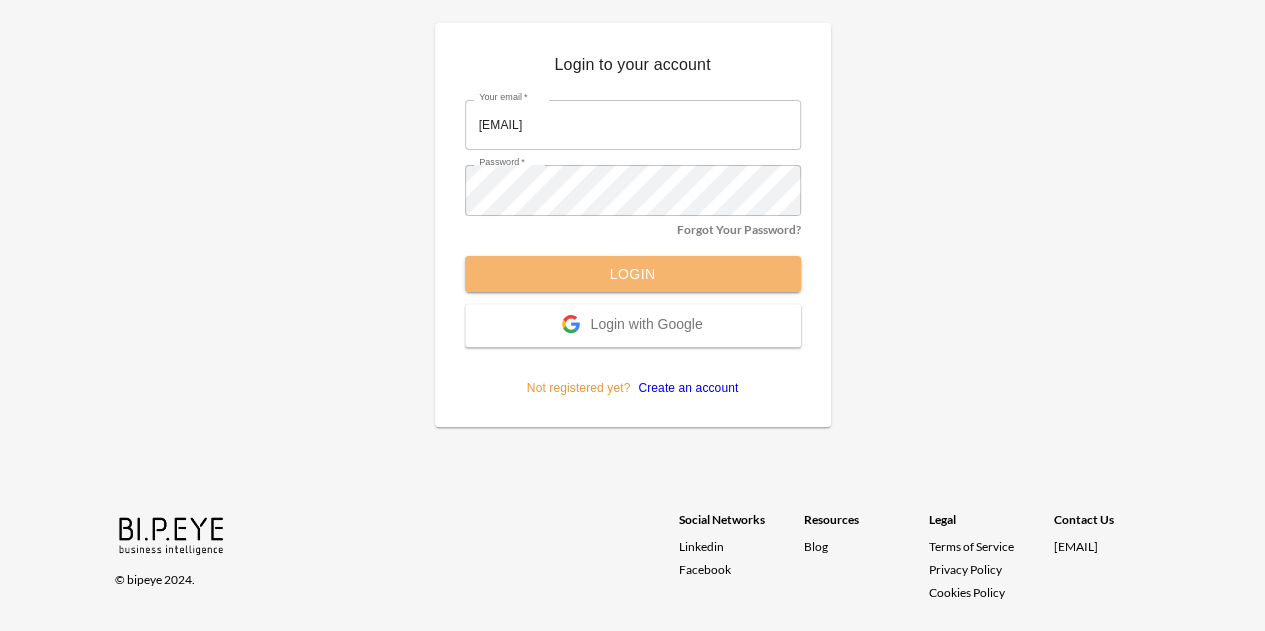 click on "Login" at bounding box center (633, 274) 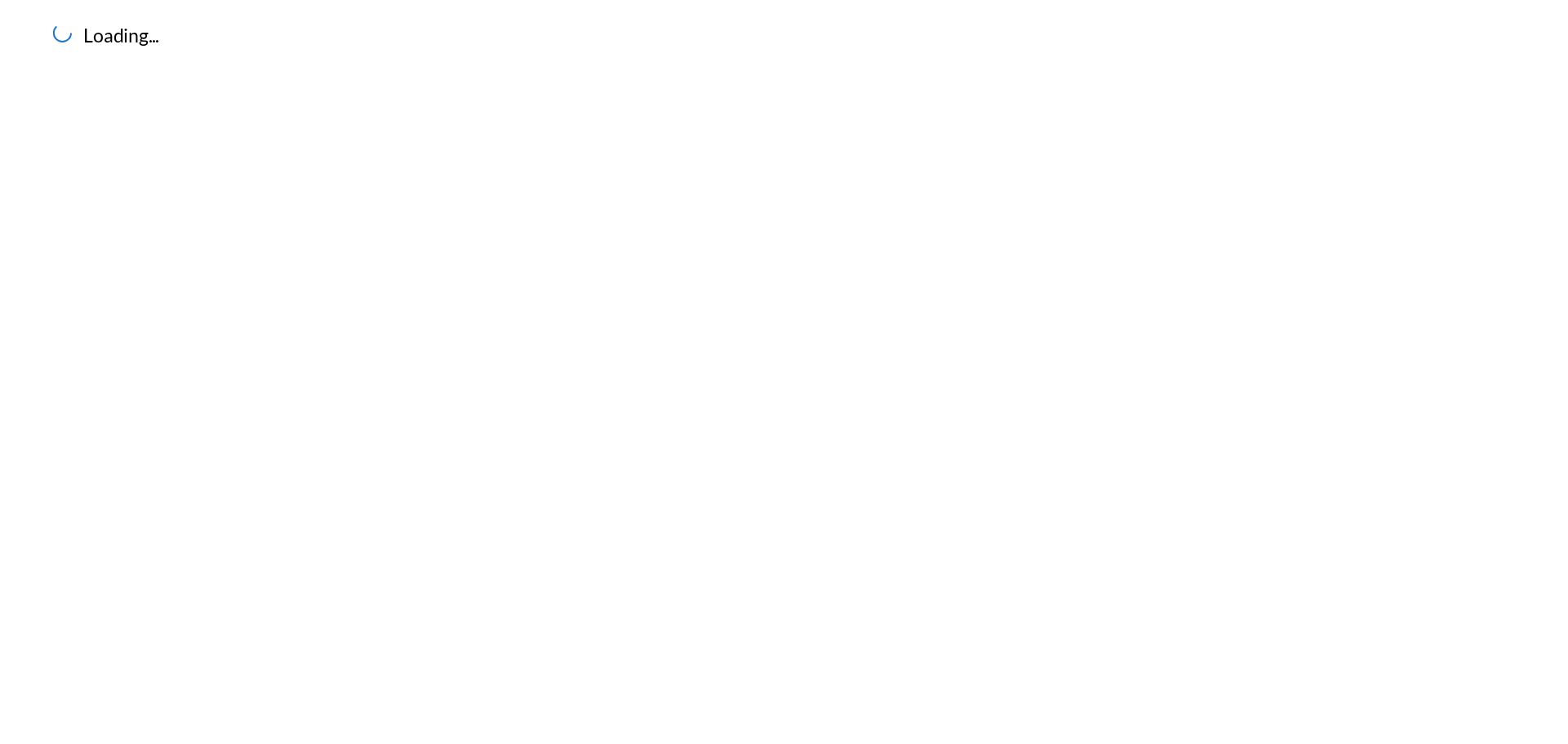 scroll, scrollTop: 0, scrollLeft: 0, axis: both 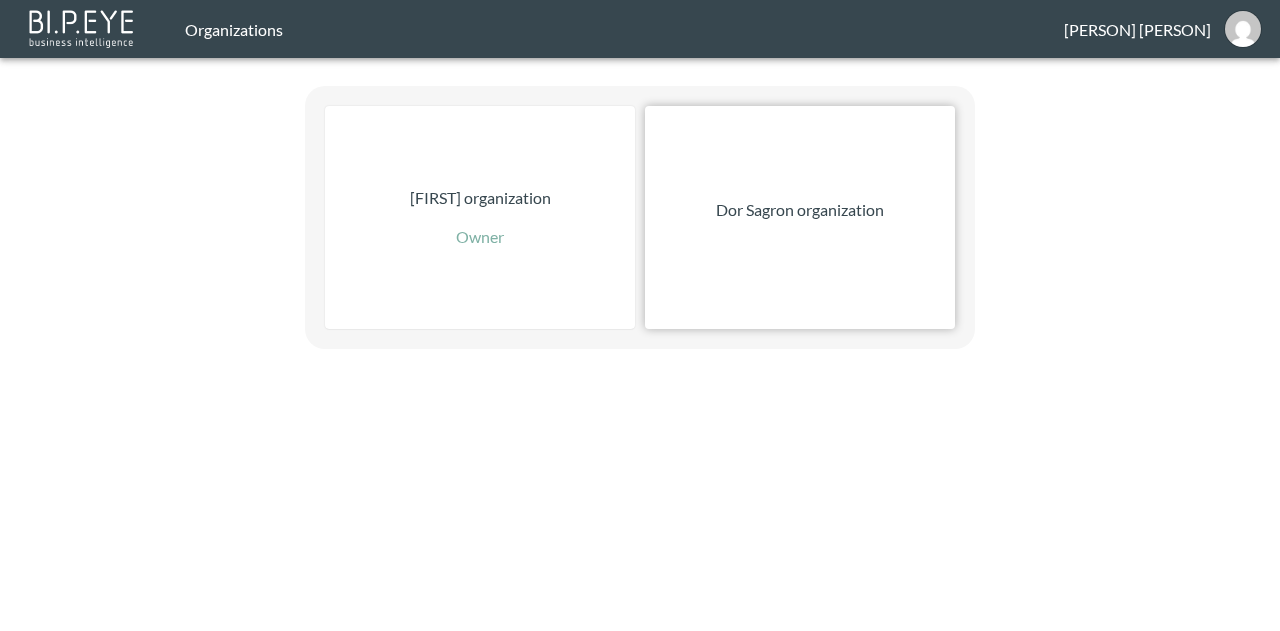 click on "Dor Sagron organization" at bounding box center (800, 210) 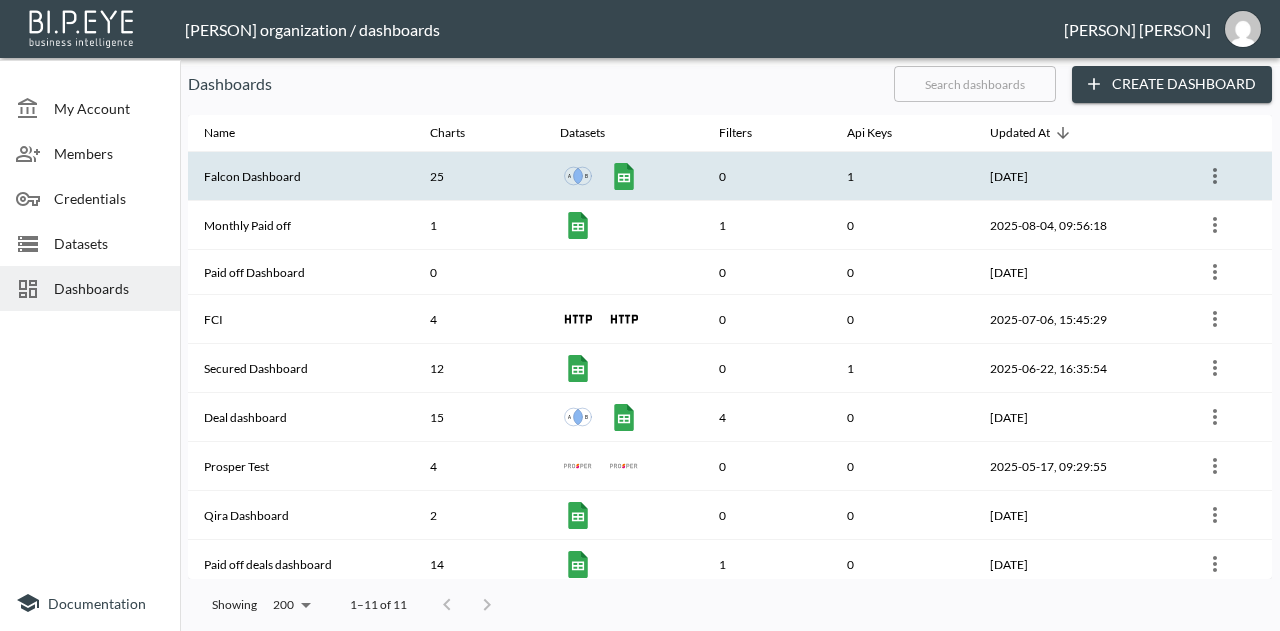 click on "Falcon Dashboard" at bounding box center [301, 176] 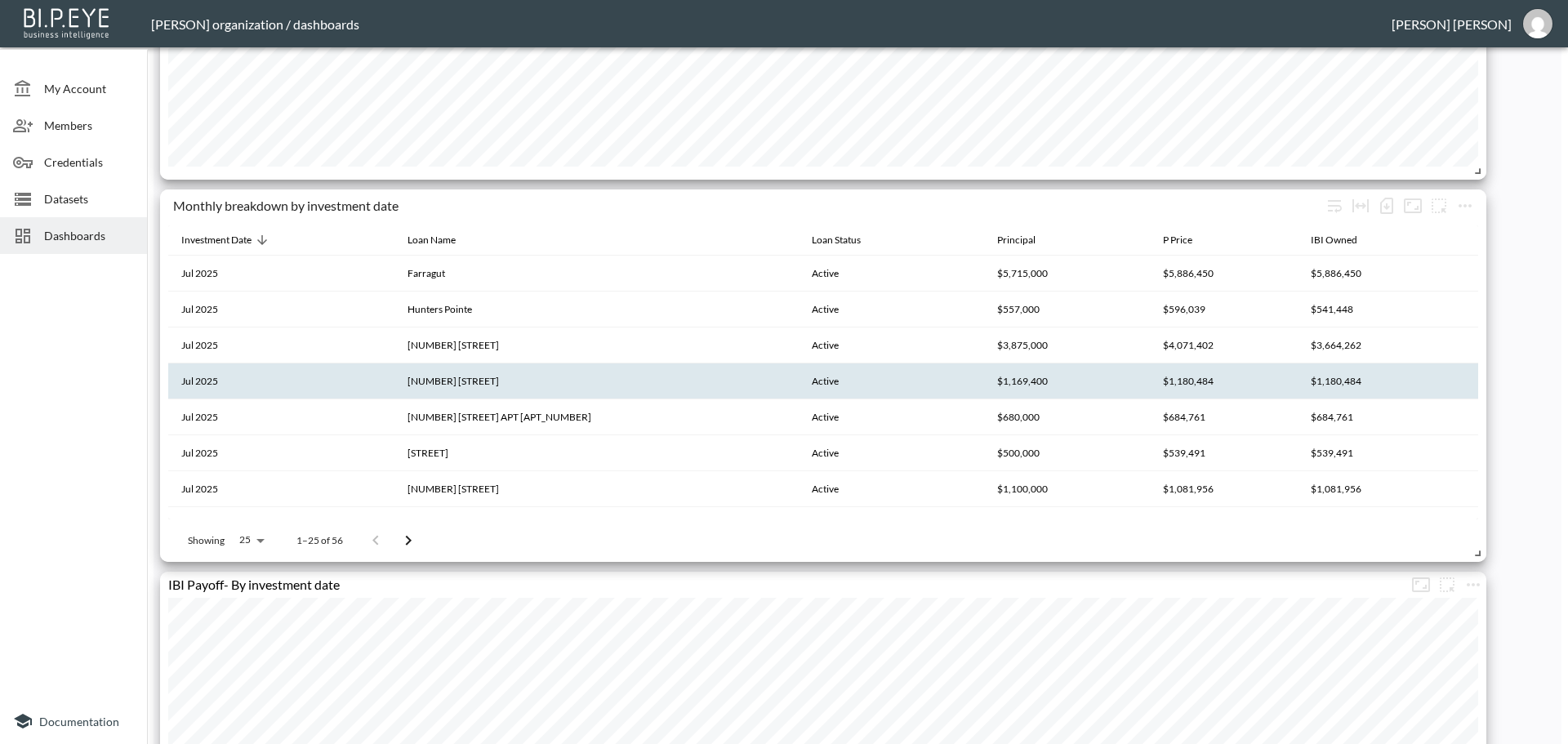 scroll, scrollTop: 1960, scrollLeft: 0, axis: vertical 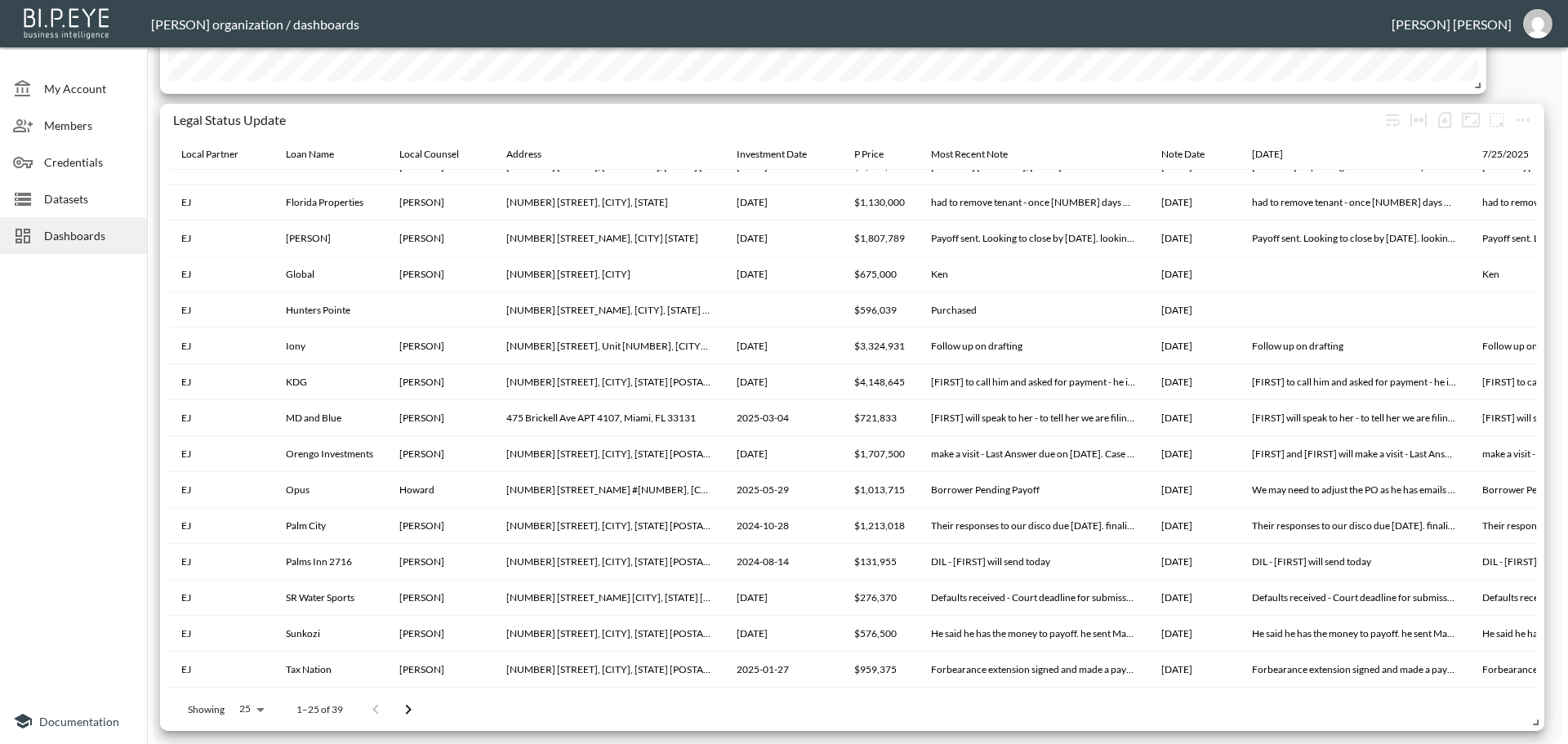 click on "BI.P.EYE, Interactive Analytics Dashboards - app Dor Sagron organization / dashboards [PERSON] My Account Members Credentials Datasets Dashboards Documentation Falcon Dashboard 0 0 No comparison Chart Share . 17.85% IBI WAVG Rate . 64% Original LTV Property Type IBI Profit Over time- By investment date . 22.84% WAVG Rate IRR Profit Over time- By investment date Investments over time- By P price . 75.2% Current LTV without backdating . 80.6% Current LTV with backdating IBI Current payoff . 40 Active loans Active portfolio Nav $75,160,395 Legal Status Update Local Partner Loan Name Local Counsel Address Investment Date P Price Most Recent Note Note Date [DATE] [DATE] [DATE] [DATE] [DATE] [DATE] [DATE] [DATE] [DATE] [DATE] [DATE] [DATE] [DATE] [DATE] [DATE] [DATE] [DATE] [DATE] [DATE] [DATE] [DATE] [DATE] [DATE] [DATE] [DATE] [DATE] [DATE] [DATE] [DATE] [DATE] [DATE] [DATE] [DATE] [DATE] [DATE] [DATE]EJ +" at bounding box center (784, 372) 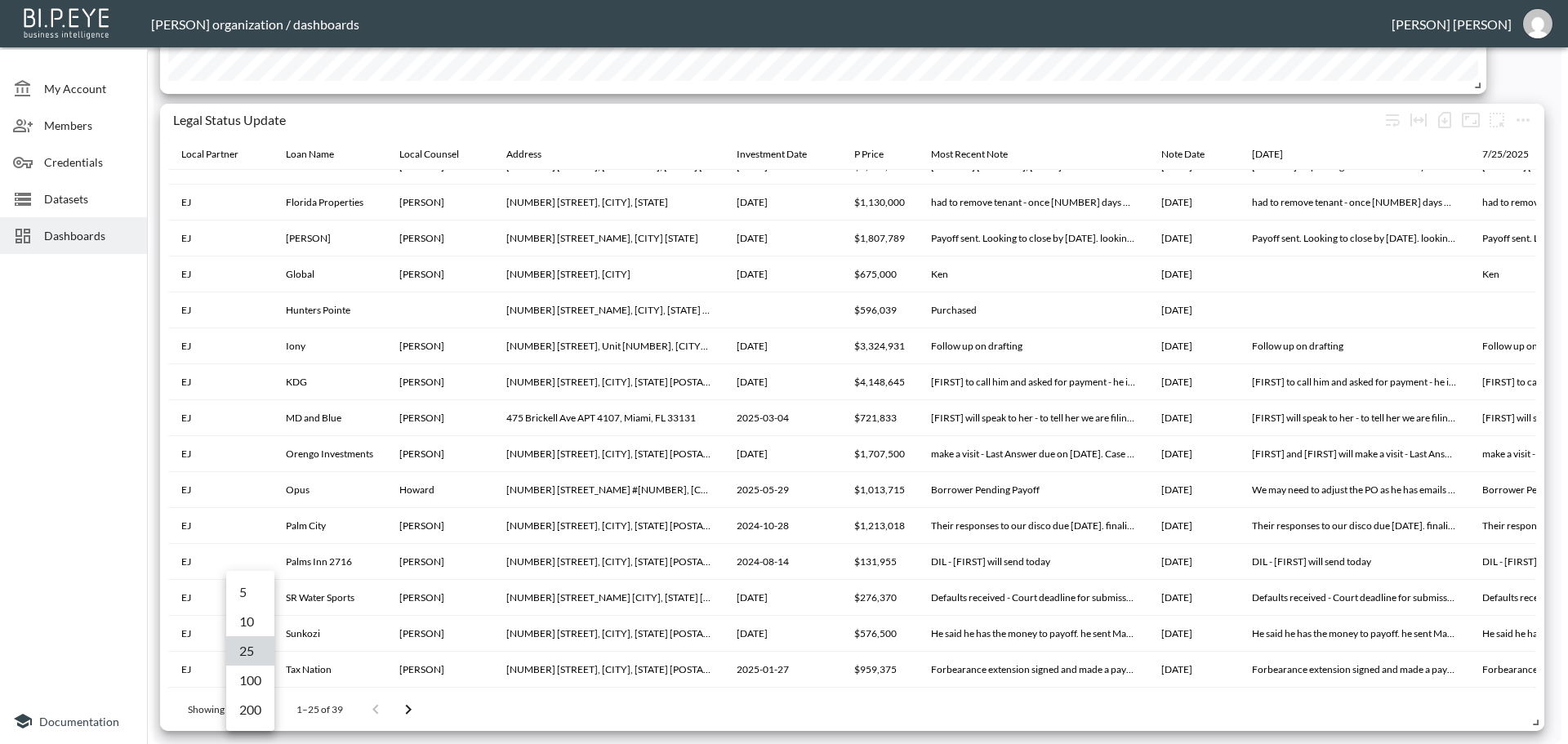 click on "100" at bounding box center [250, 680] 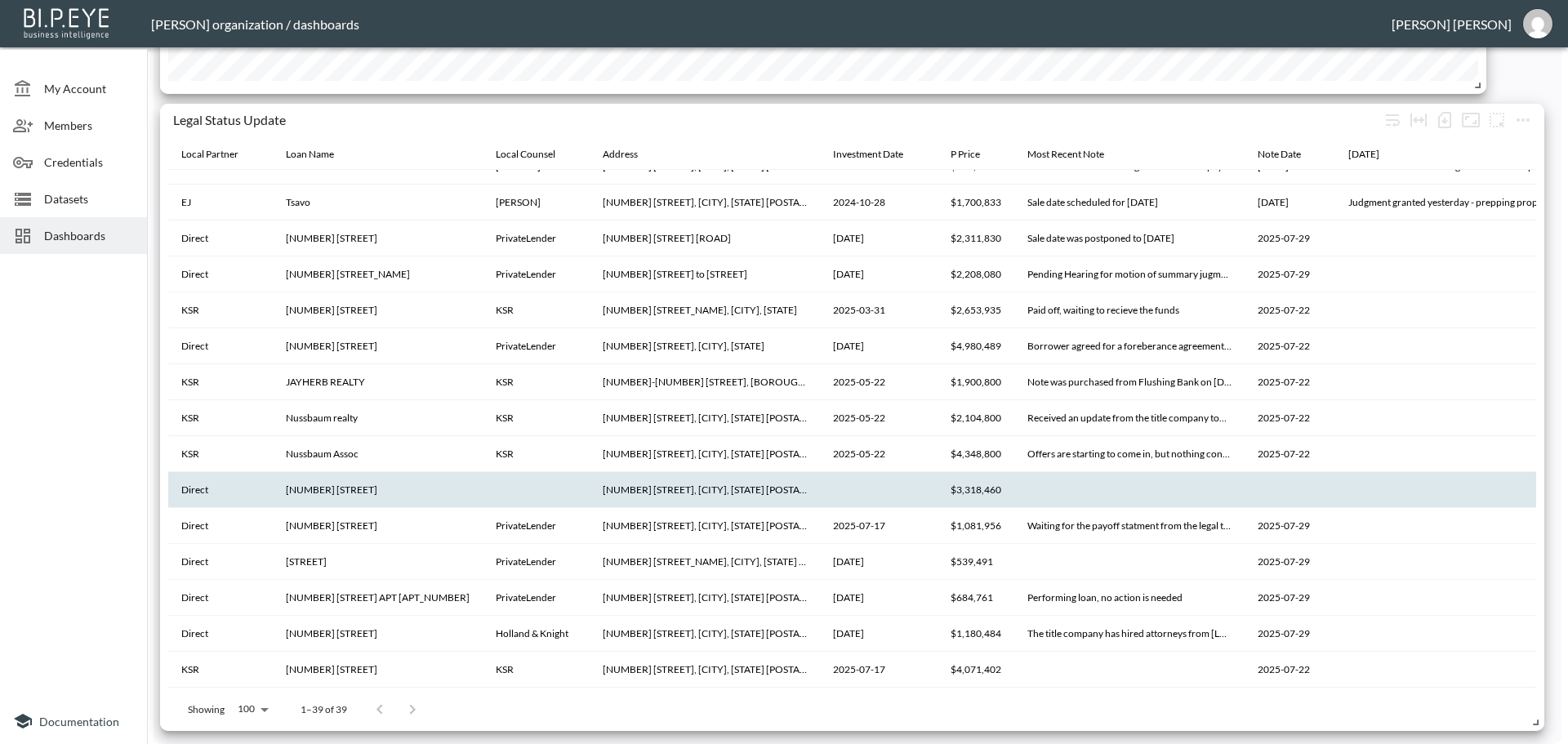 scroll, scrollTop: 728, scrollLeft: 0, axis: vertical 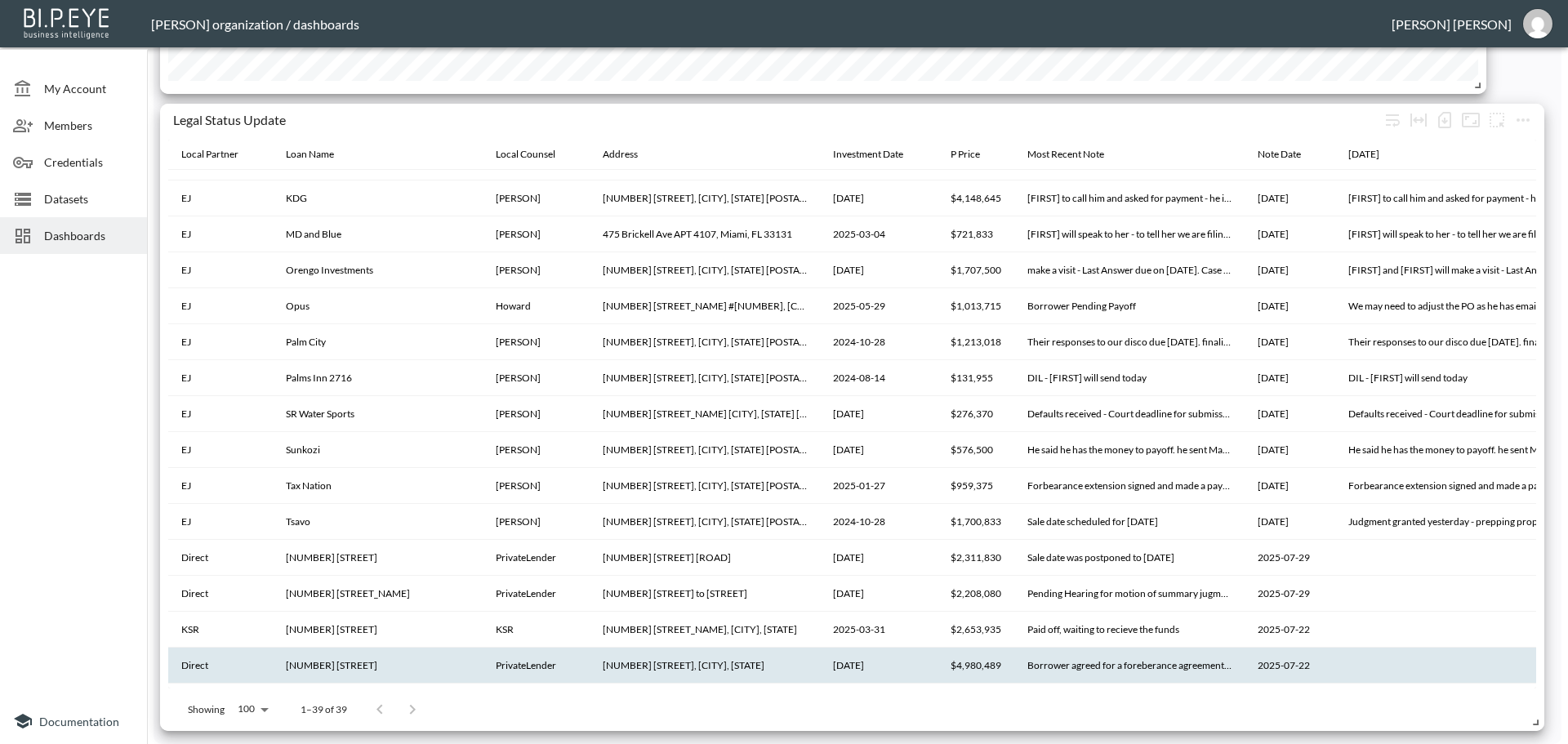 click on "[NUMBER] [STREET]" at bounding box center [377, 666] 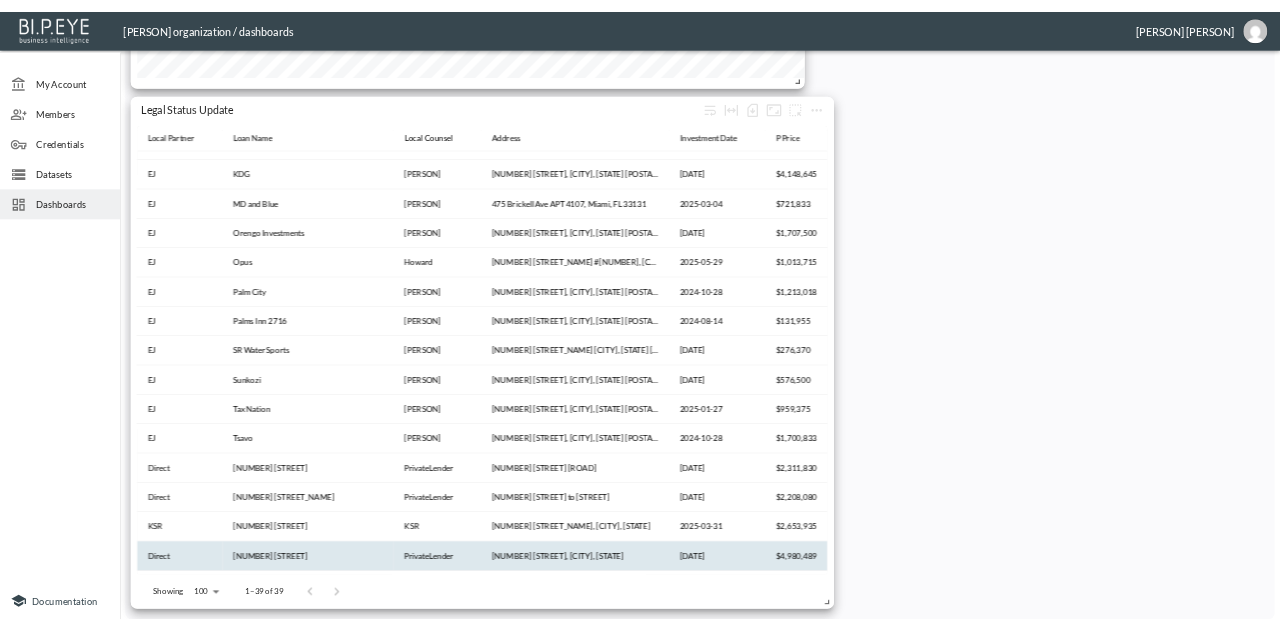 scroll, scrollTop: 4724, scrollLeft: 0, axis: vertical 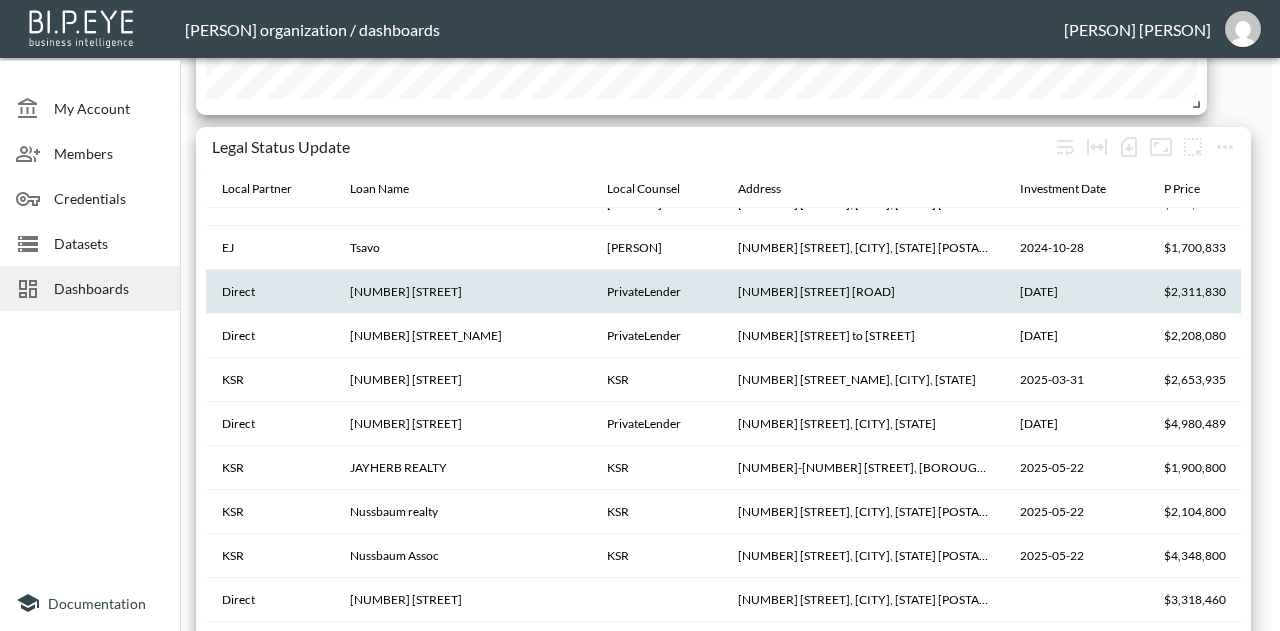 click on "[NUMBER] [STREET] [ROAD]" at bounding box center [863, 292] 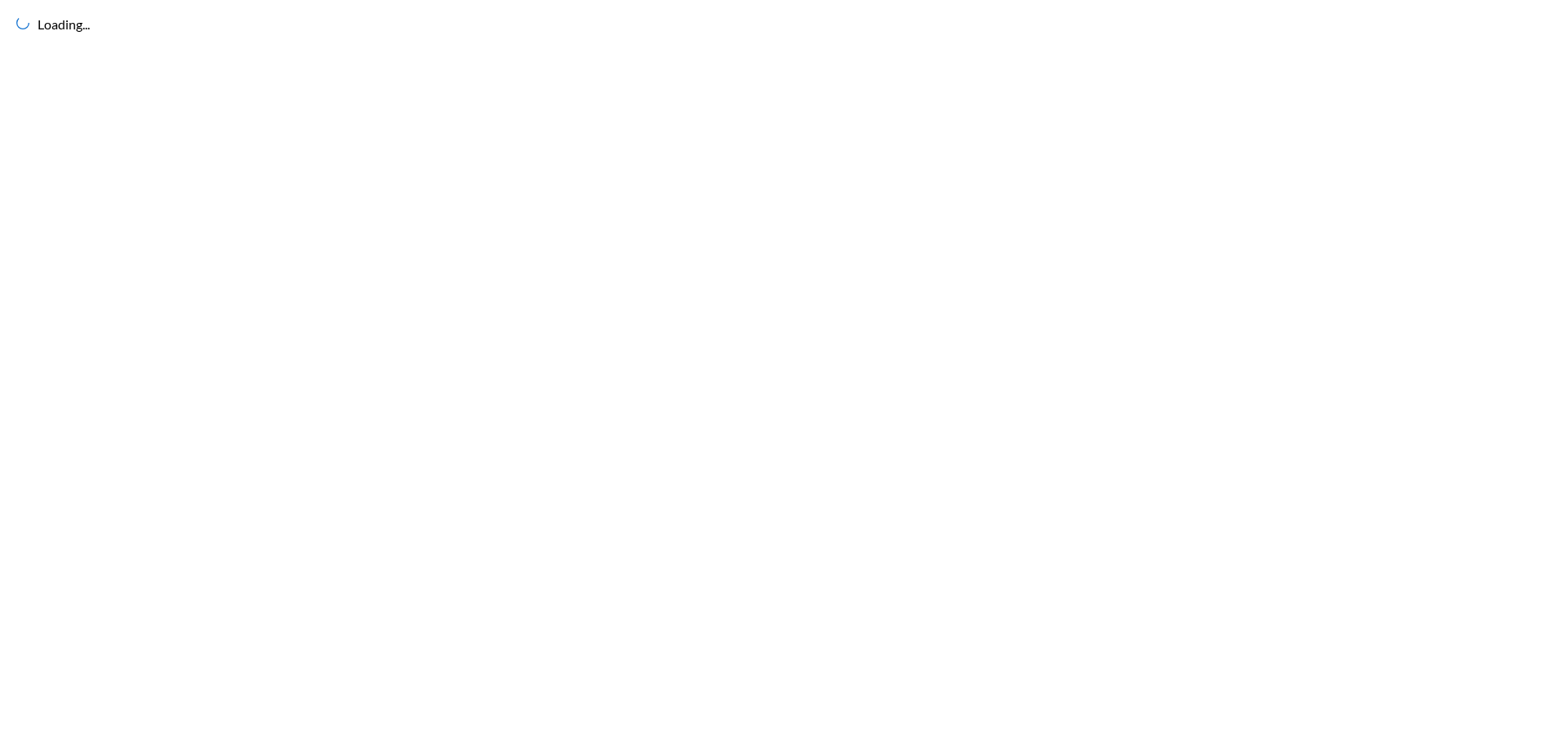 scroll, scrollTop: 0, scrollLeft: 0, axis: both 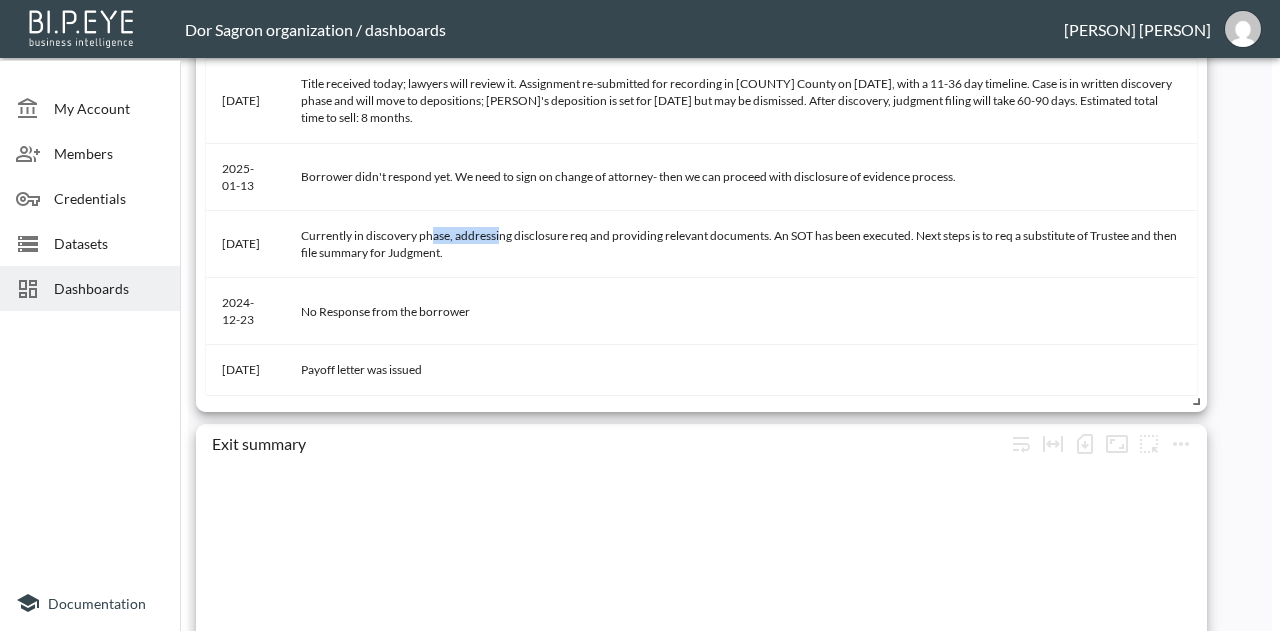 drag, startPoint x: 434, startPoint y: 215, endPoint x: 499, endPoint y: 222, distance: 65.37584 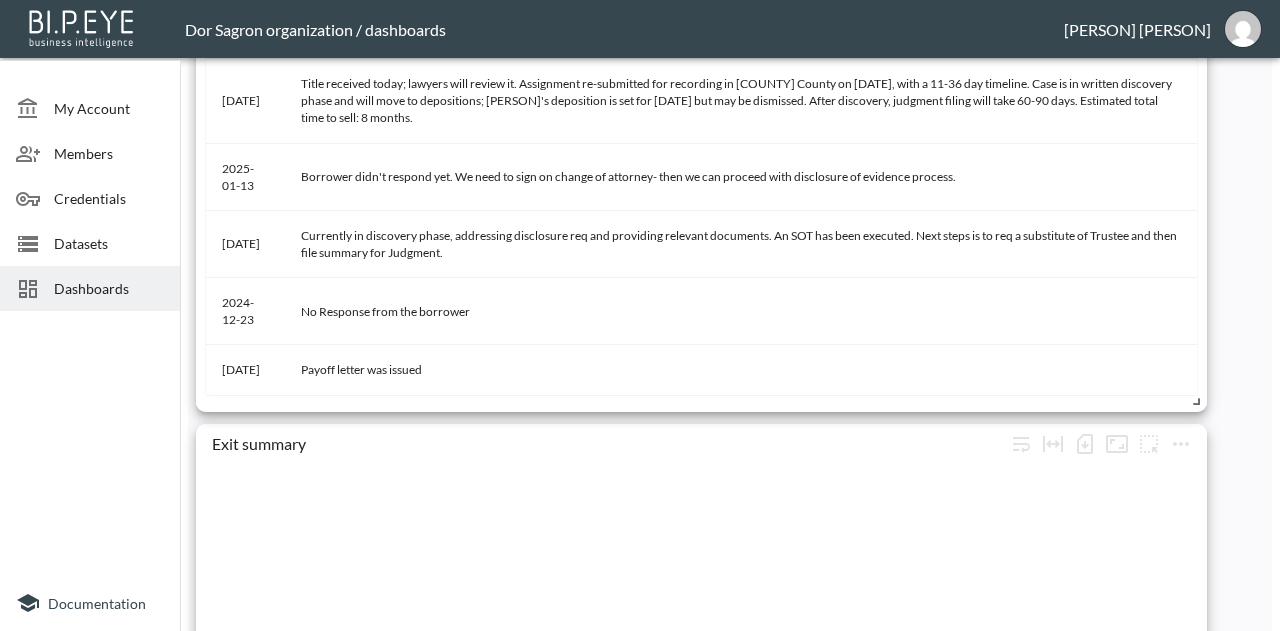 click on "Currently in discovery phase, addressing disclosure req and providing relevant documents.
An SOT has been executed. Next steps is to req a substitute of Trustee and then file summary for Judgment." at bounding box center [741, 243] 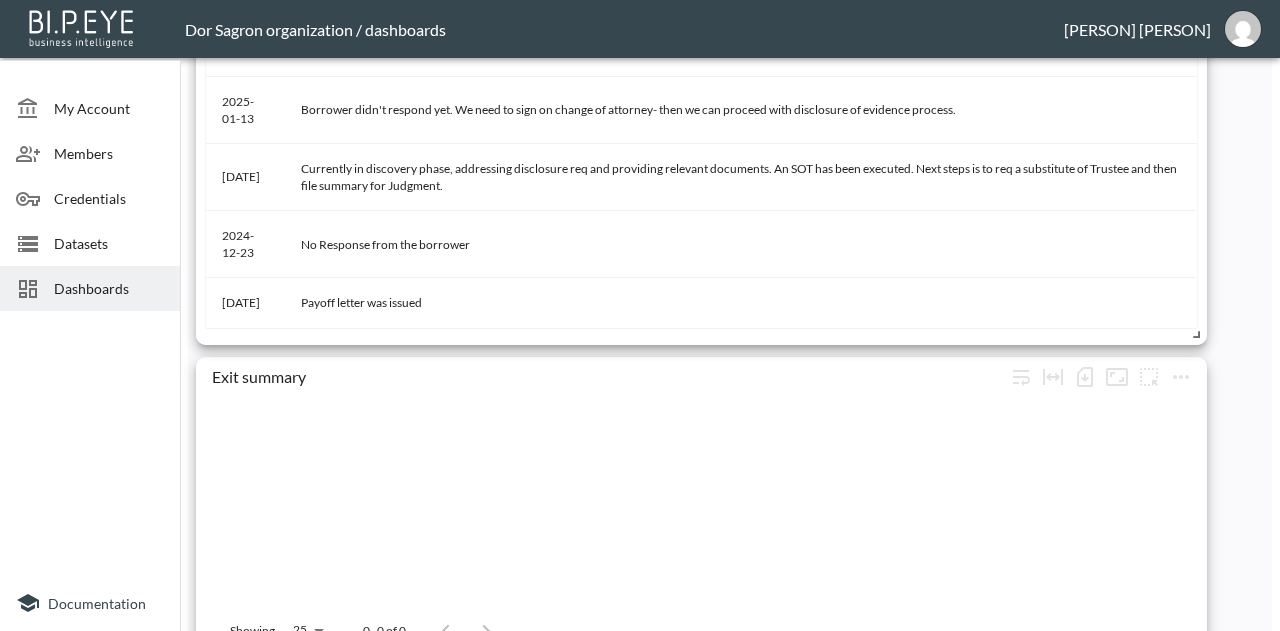 scroll, scrollTop: 1567, scrollLeft: 0, axis: vertical 